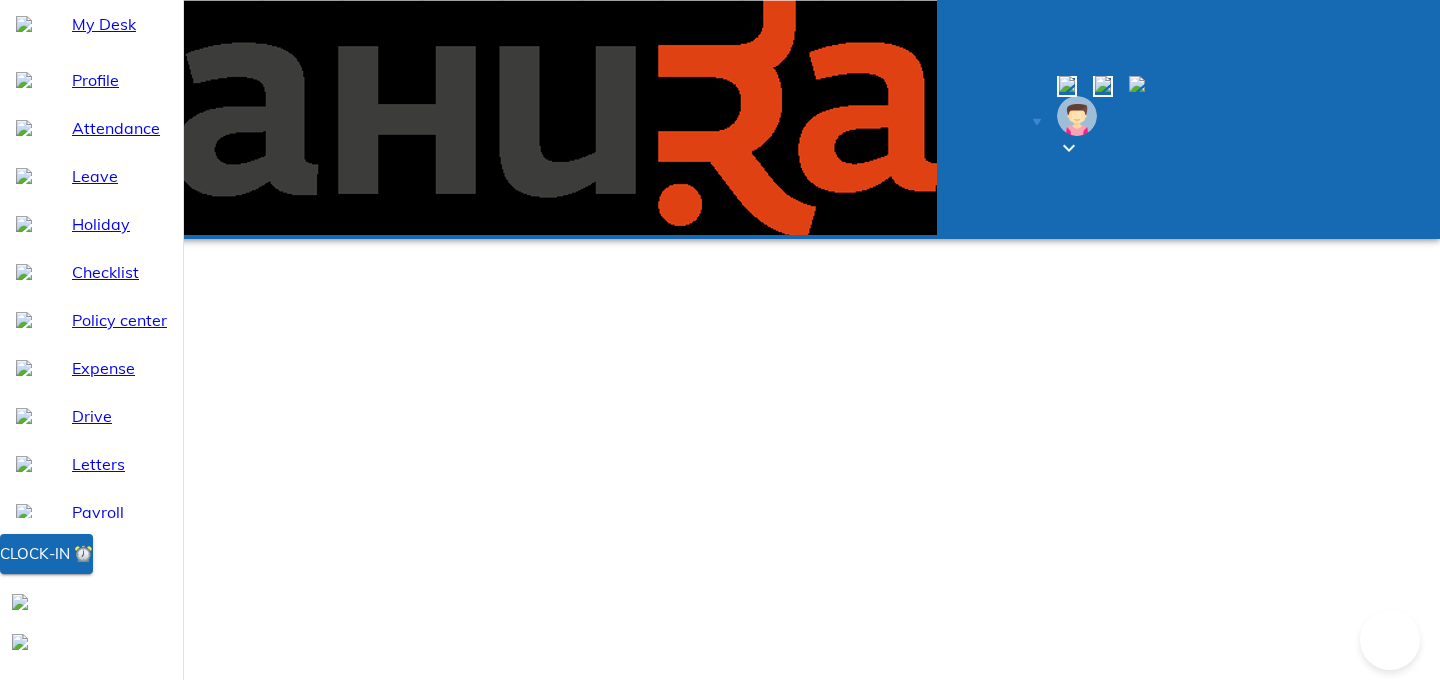 select on "7" 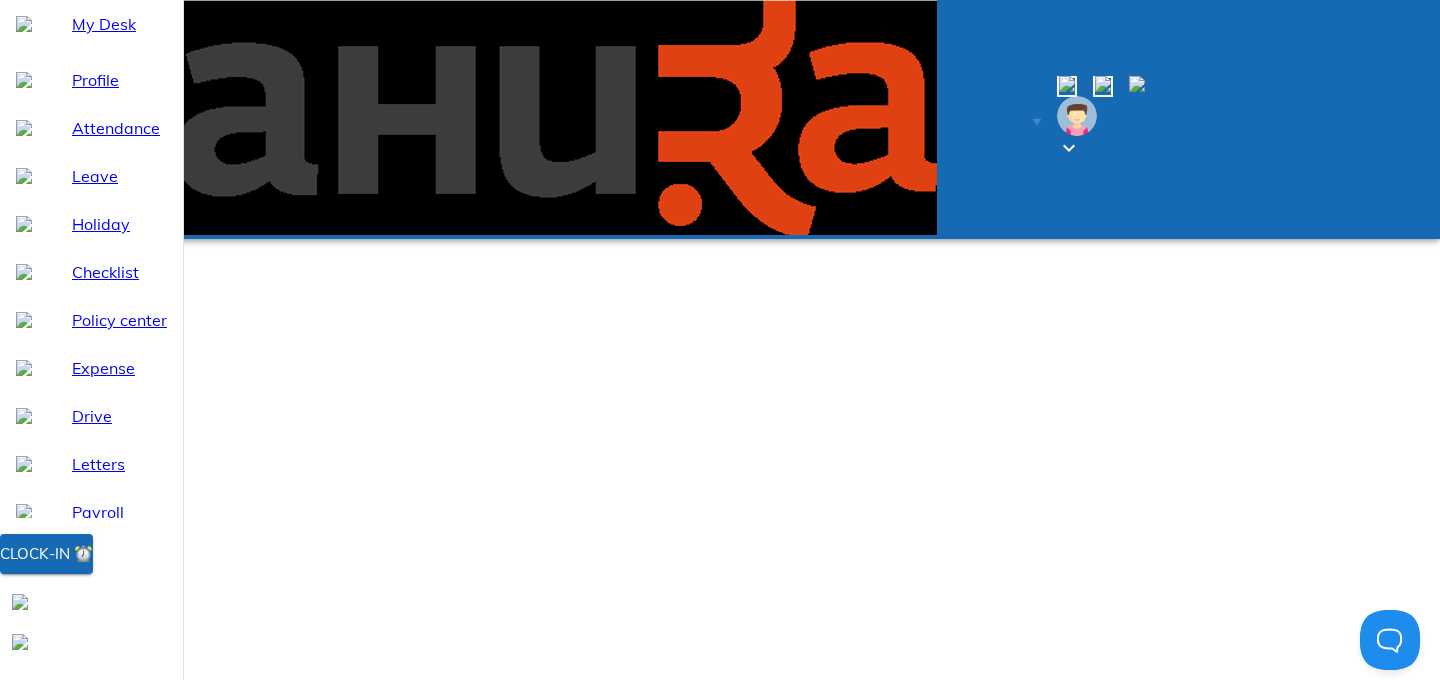 scroll, scrollTop: 0, scrollLeft: 0, axis: both 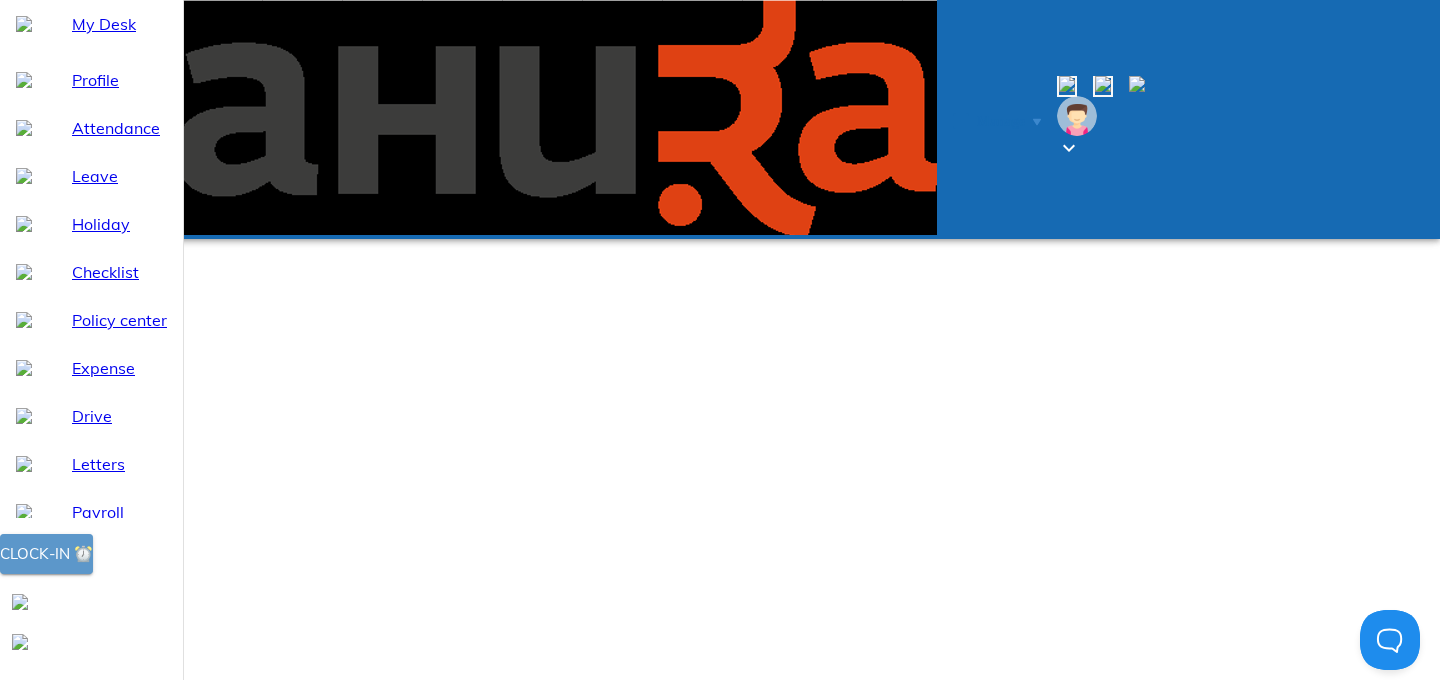 click on "Clock-in ⏰" at bounding box center (46, 554) 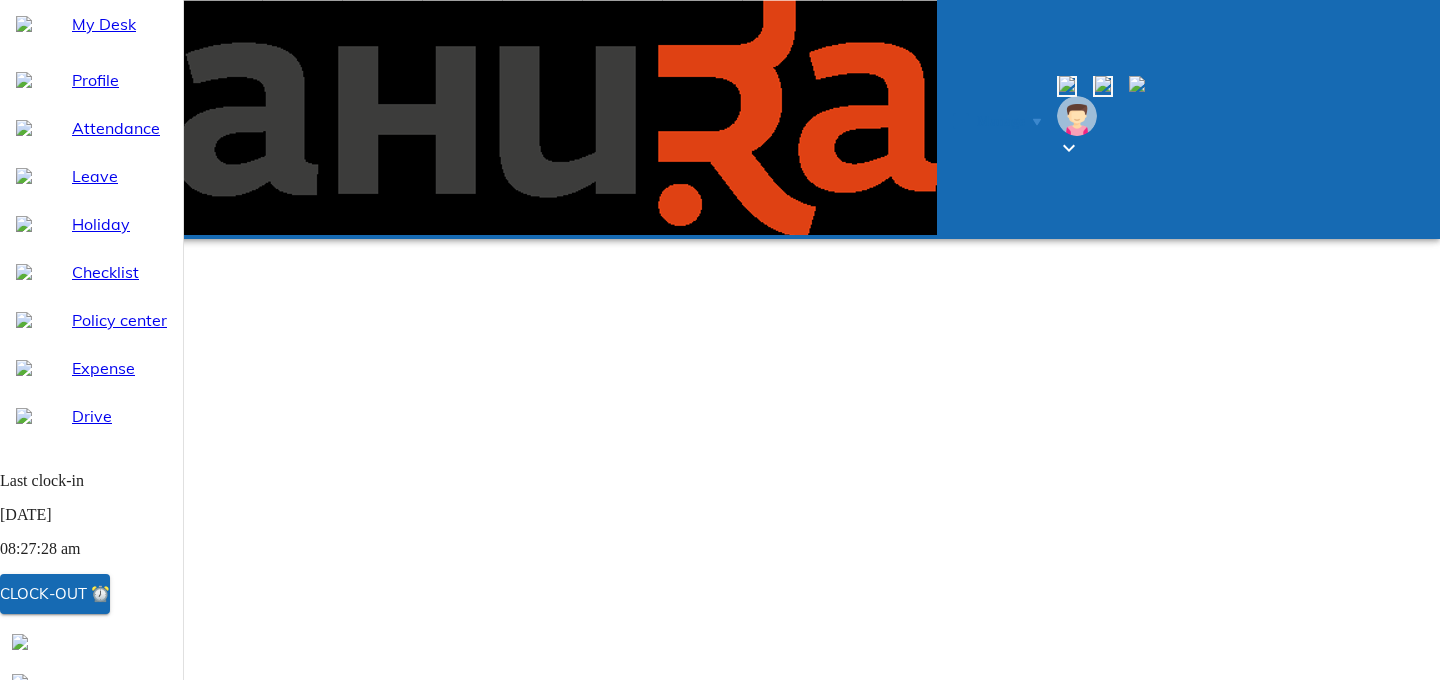scroll, scrollTop: 0, scrollLeft: 0, axis: both 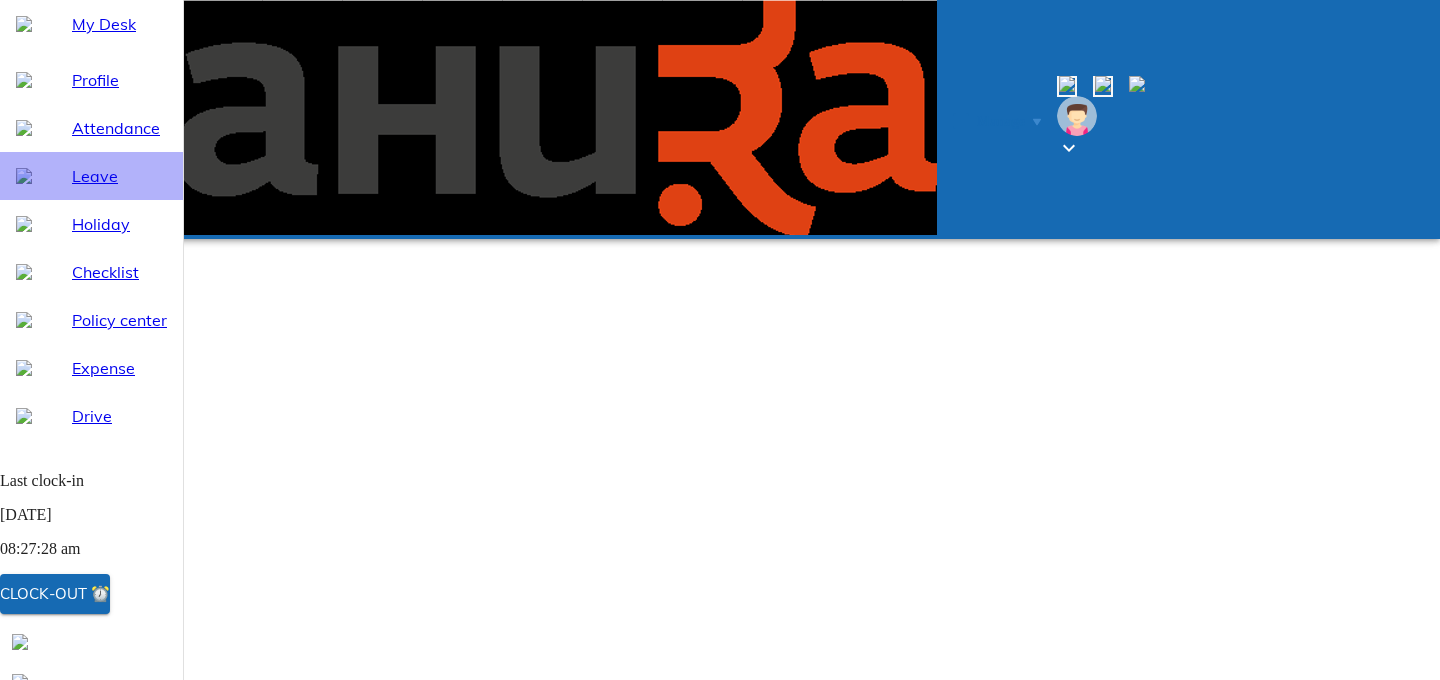 click on "Leave" at bounding box center (119, 176) 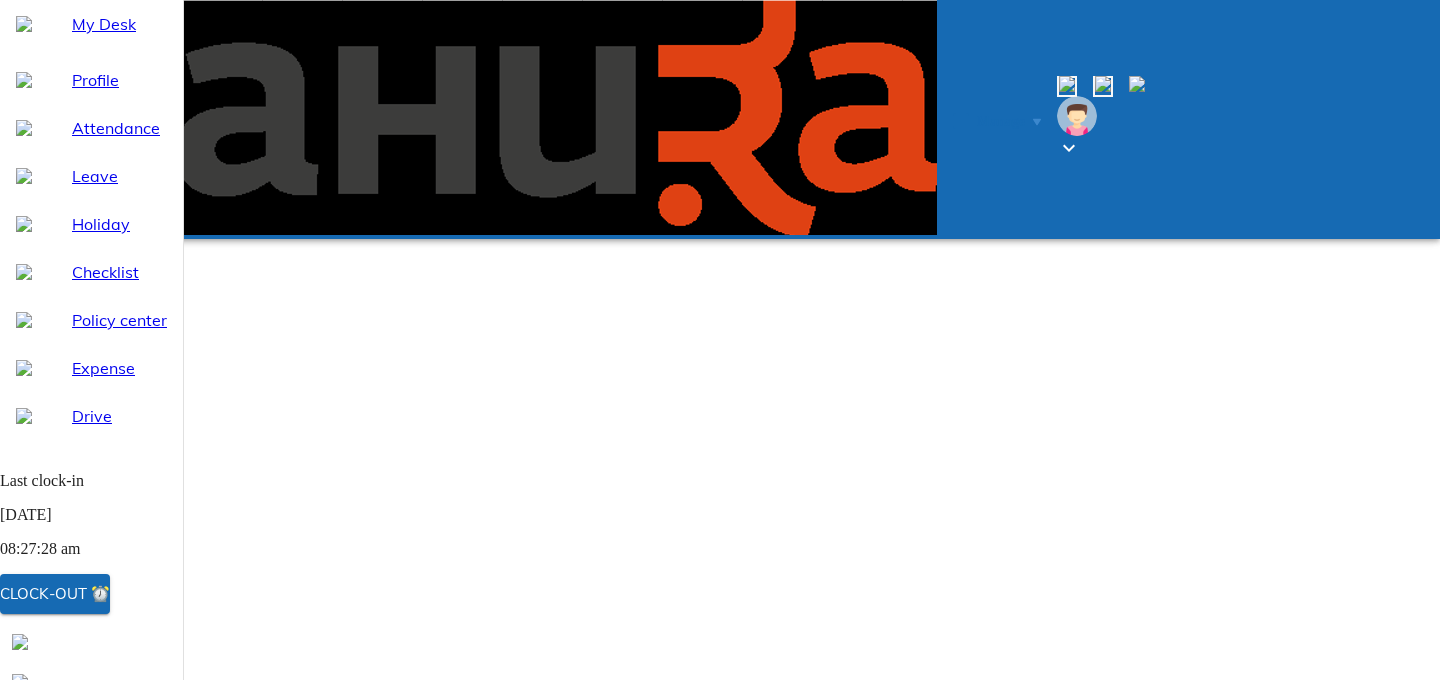 click on "Apply Leave" at bounding box center [69, 1101] 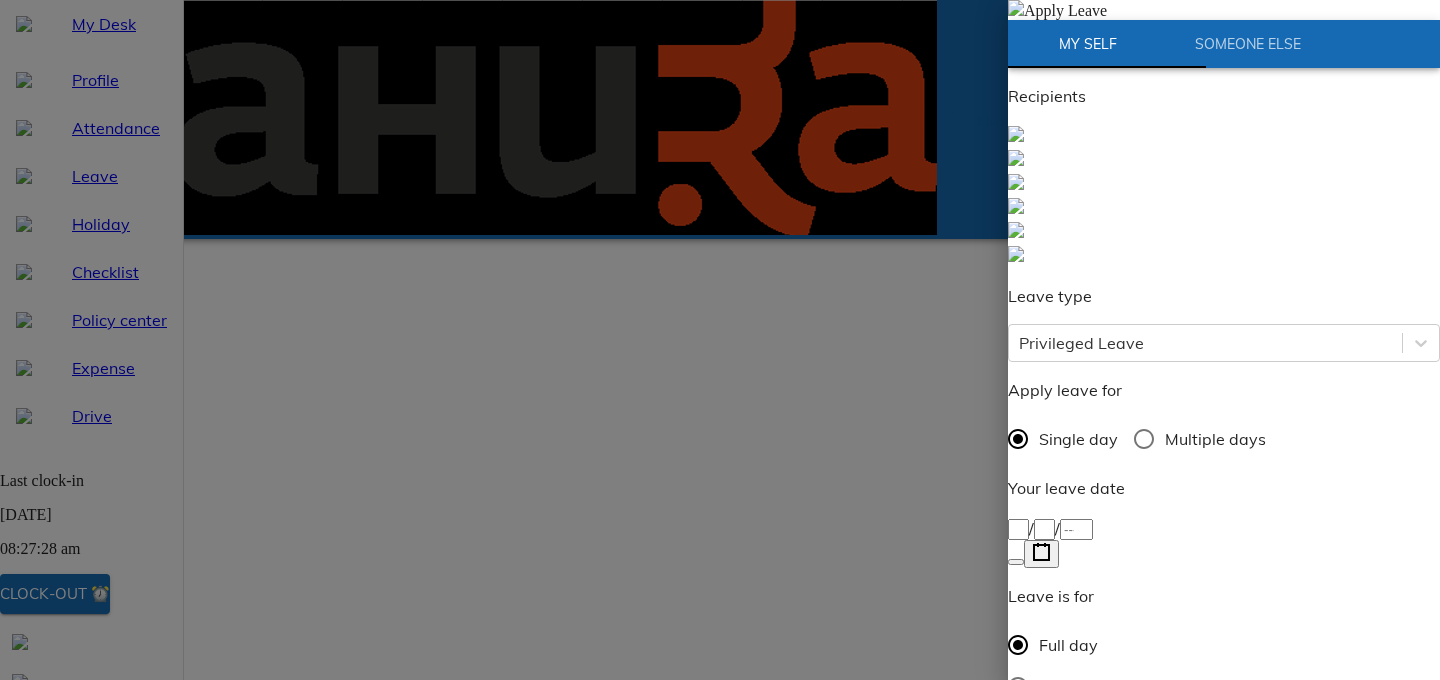click on "/ /" at bounding box center [1224, 528] 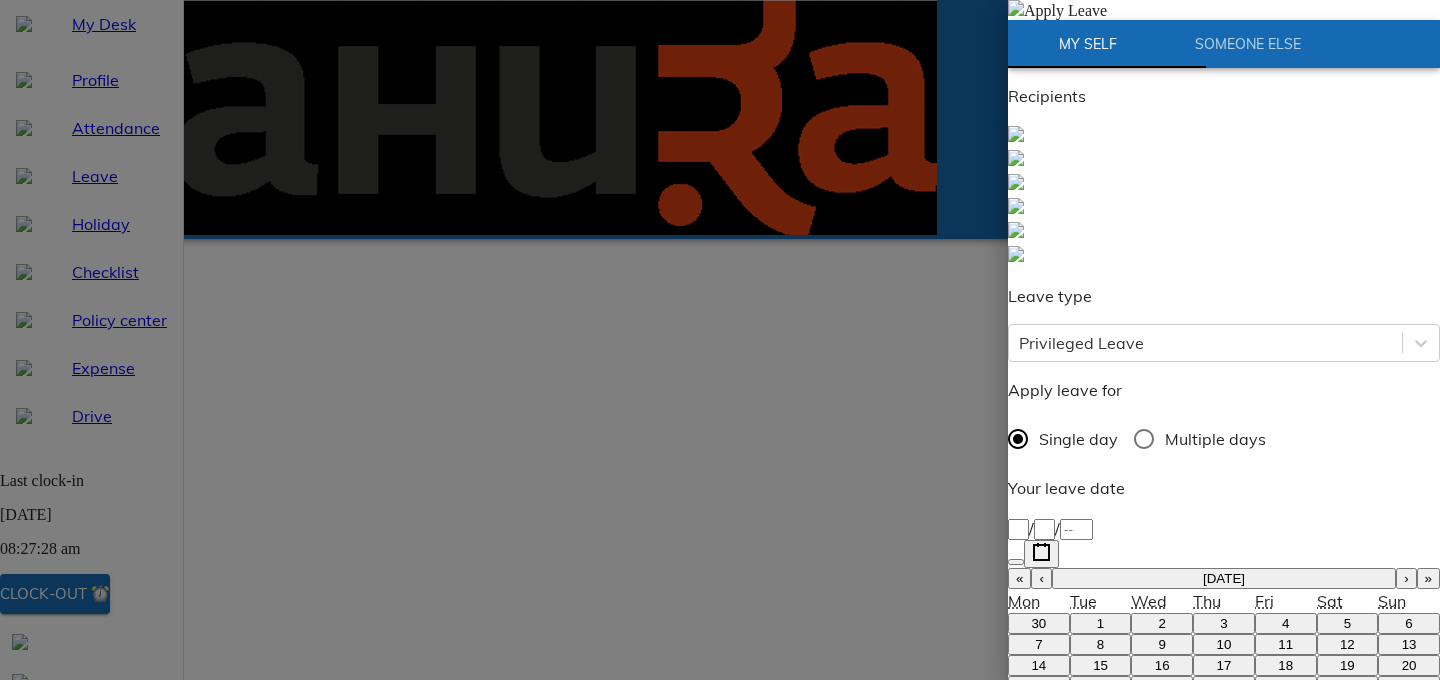 click on "Recipients Leave type Privileged Leave Apply leave for Single day Multiple days Your leave date / / « ‹ [DATE] › » Mon Tue Wed Thu Fri Sat Sun 30 1 2 3 4 5 6 7 8 9 10 11 12 13 14 15 16 17 18 19 20 21 22 23 24 25 26 27 28 29 30 31 1 2 3 Leave is for Full day 1st half 2nd half Additional recipients Enter employee name Reason for request x ​ Upload file   Note: Upload attachment with max size 2 MB for optimum results. (Supports .gif, .jpeg, .png and .jpg file types) Apply Leave" at bounding box center (1224, 736) 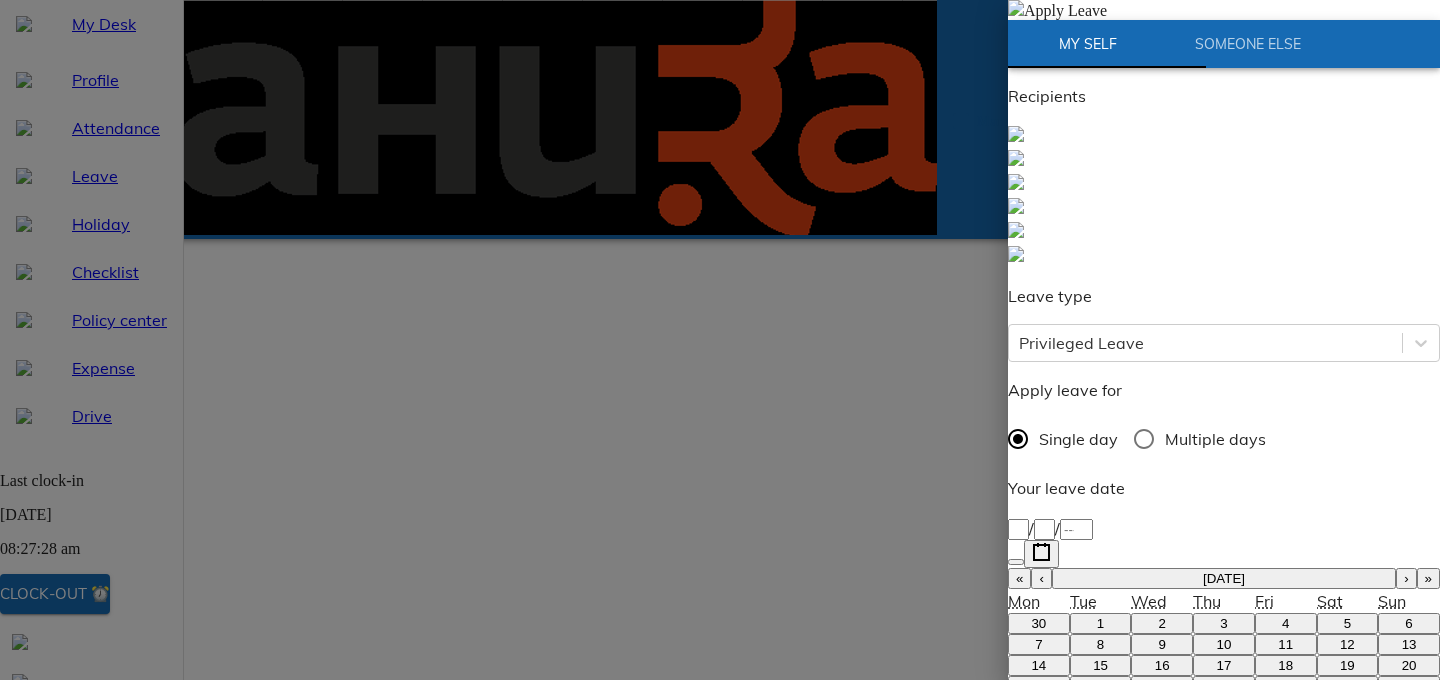 click 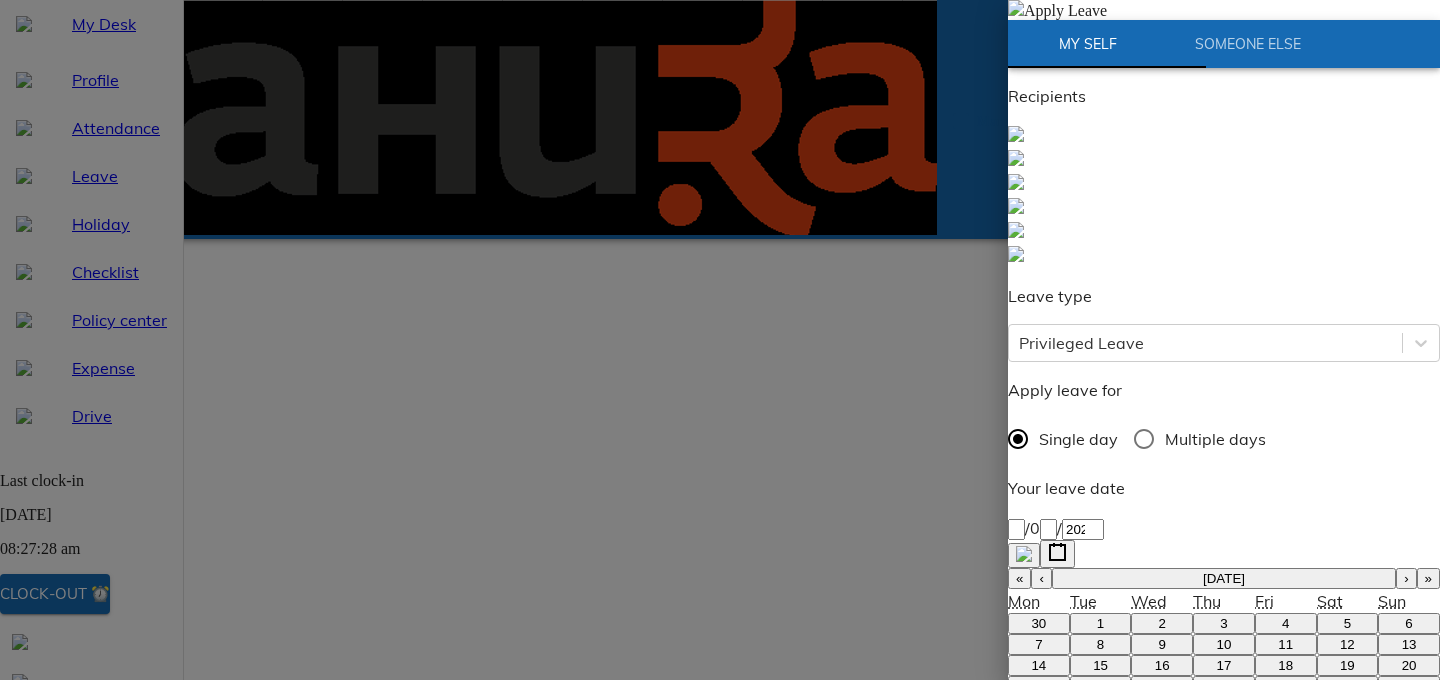 click on "x ​" at bounding box center [1101, 1110] 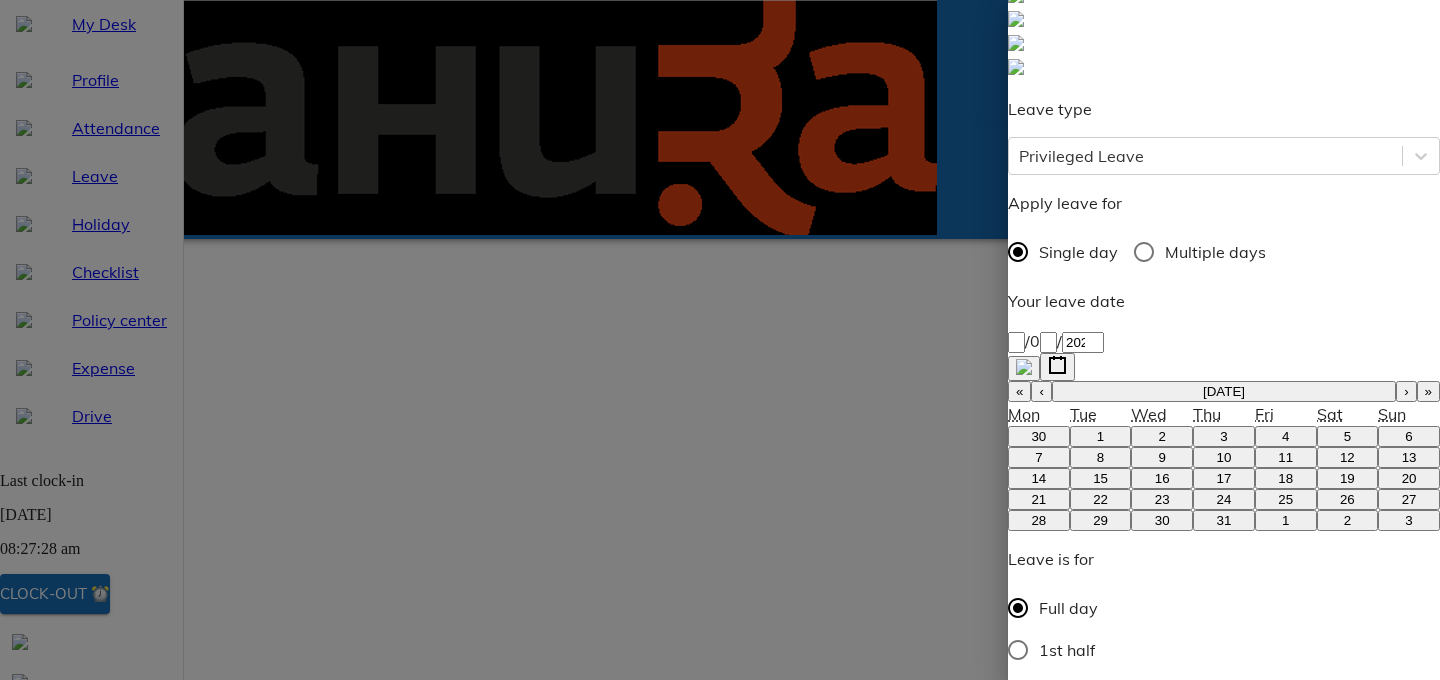 scroll, scrollTop: 186, scrollLeft: 0, axis: vertical 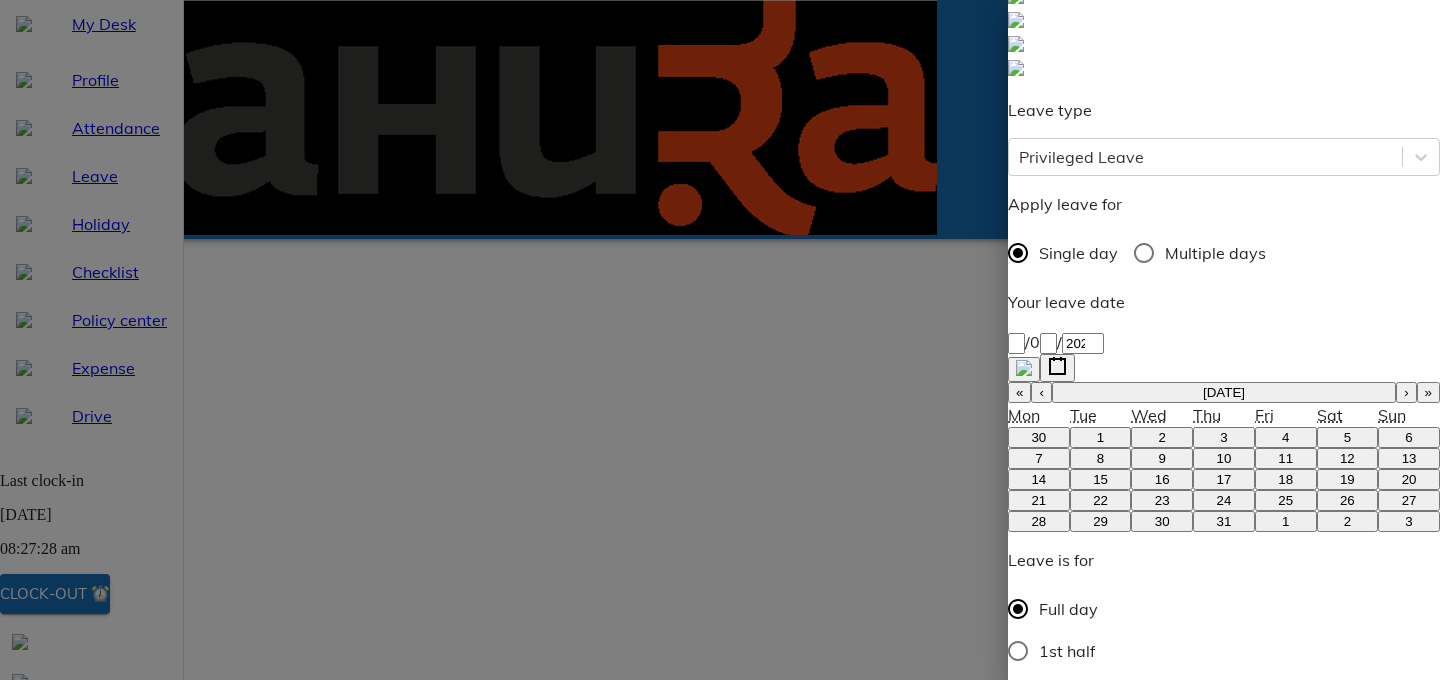 type on "on leave" 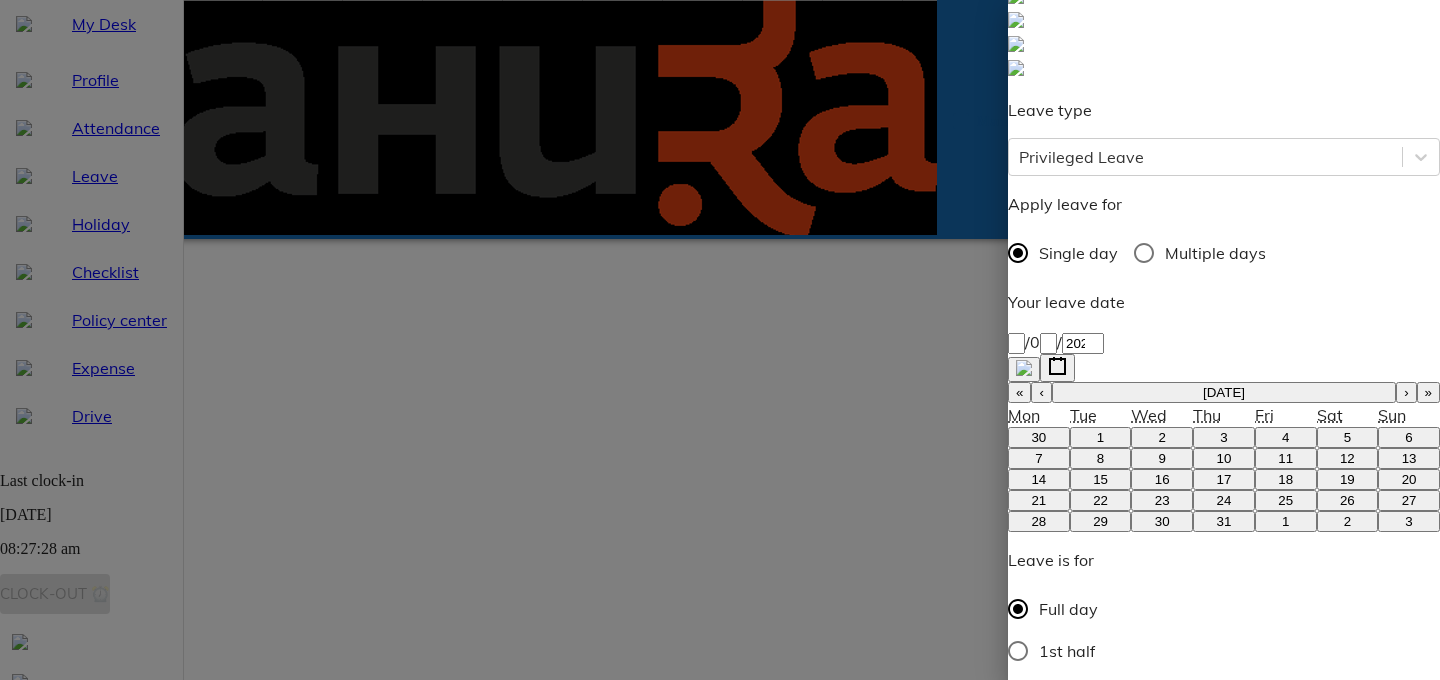 type on "x" 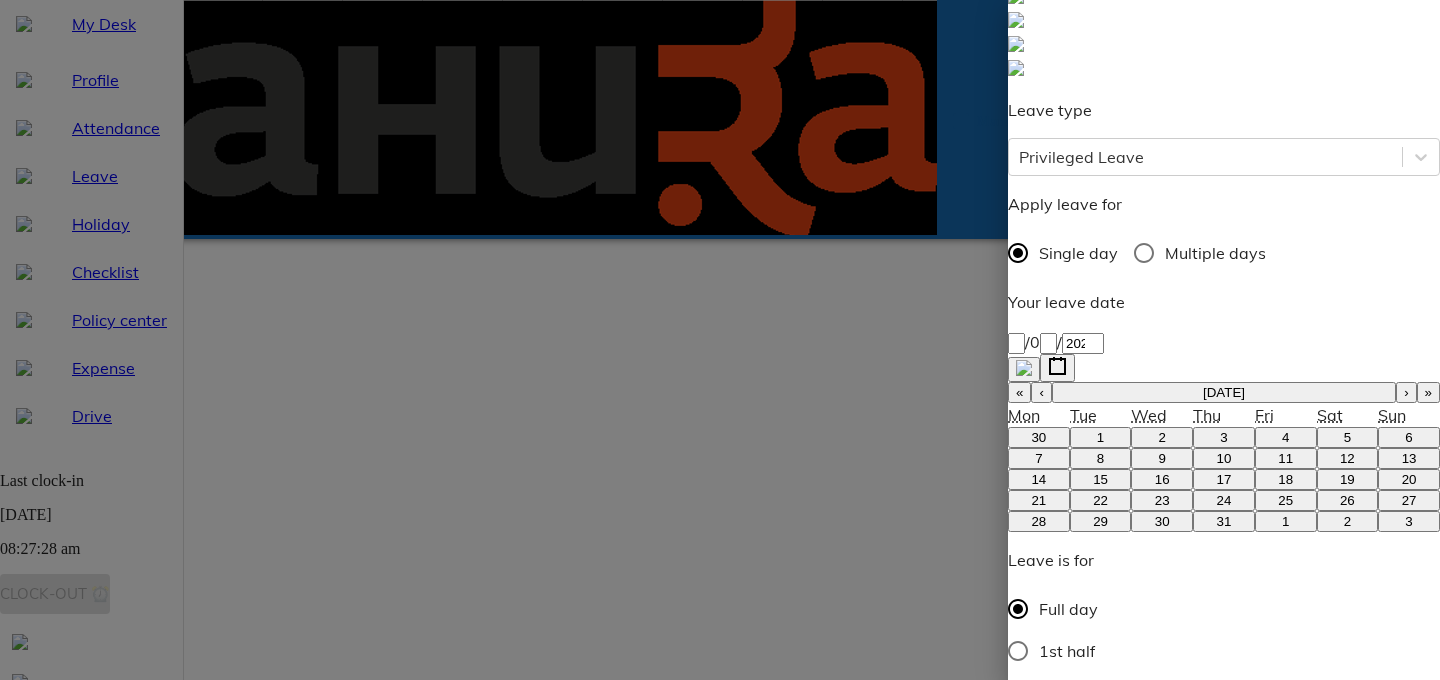 scroll, scrollTop: 30, scrollLeft: 0, axis: vertical 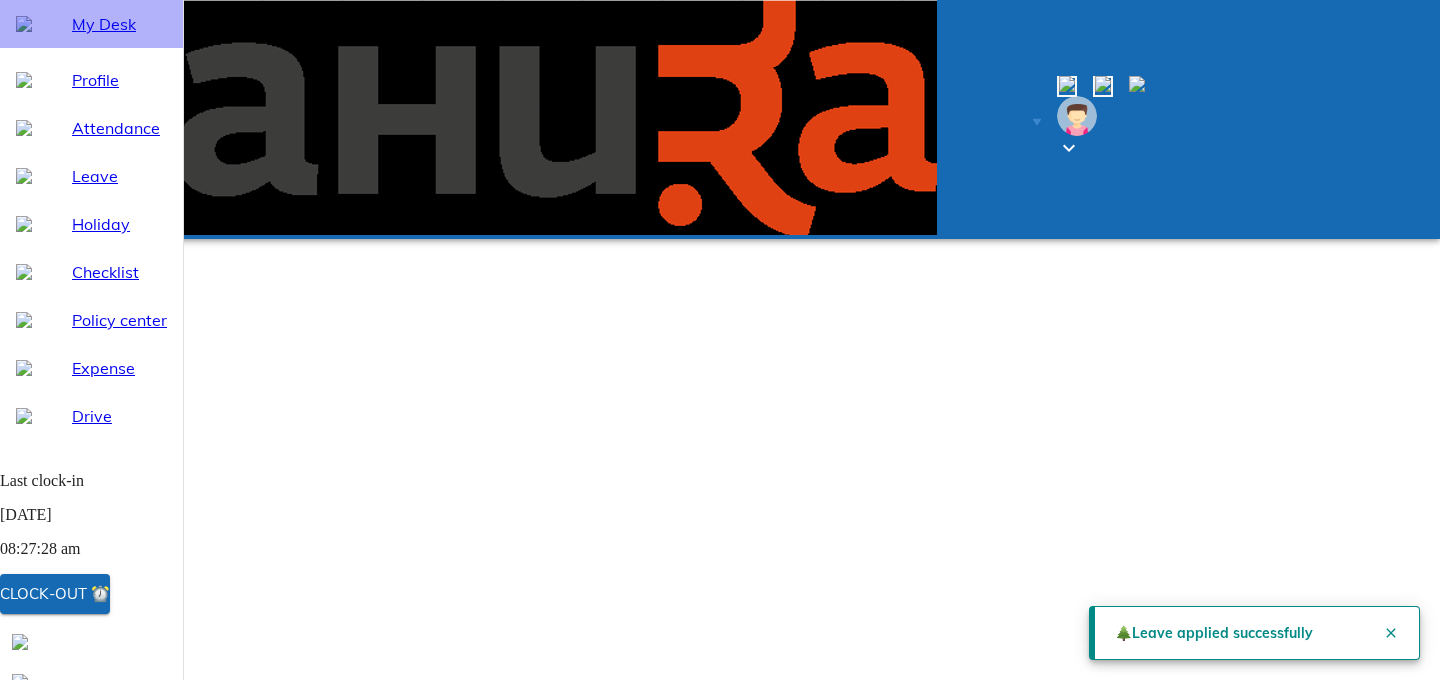 click on "My Desk" at bounding box center (119, 24) 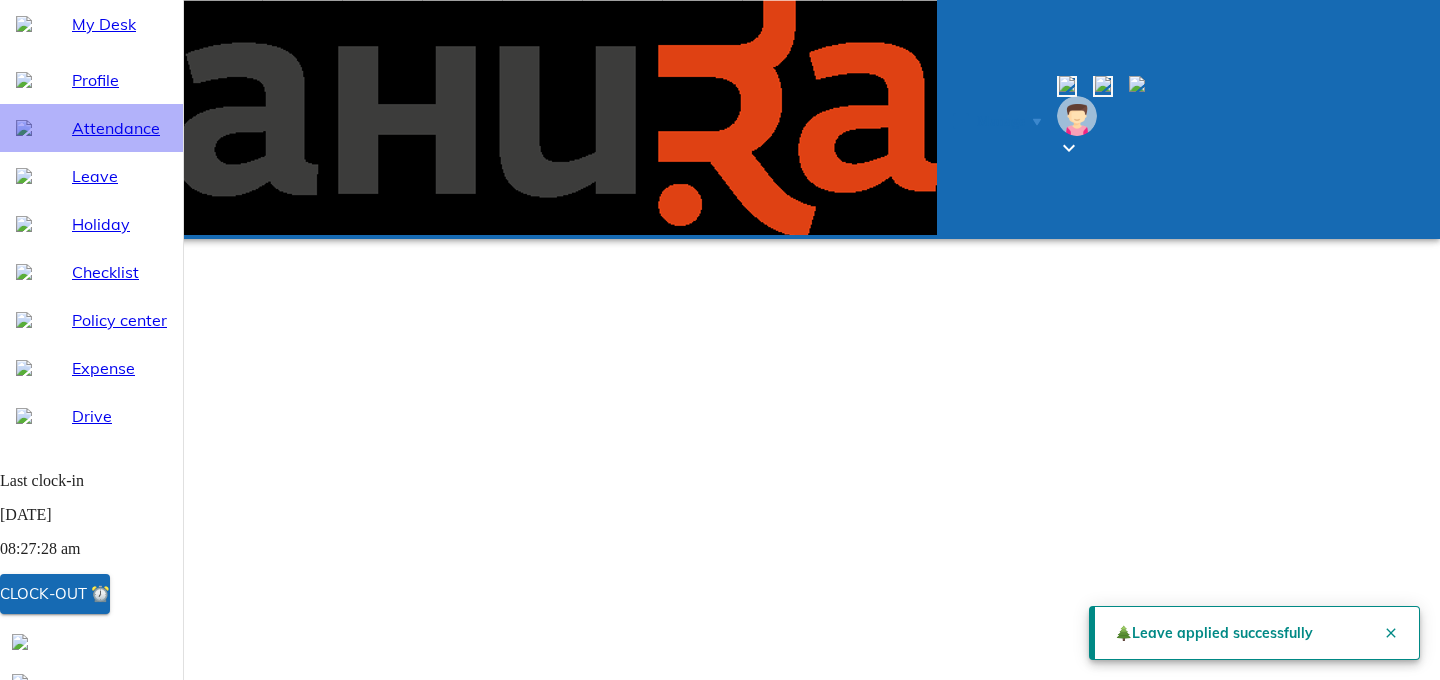 click on "Attendance" at bounding box center [119, 128] 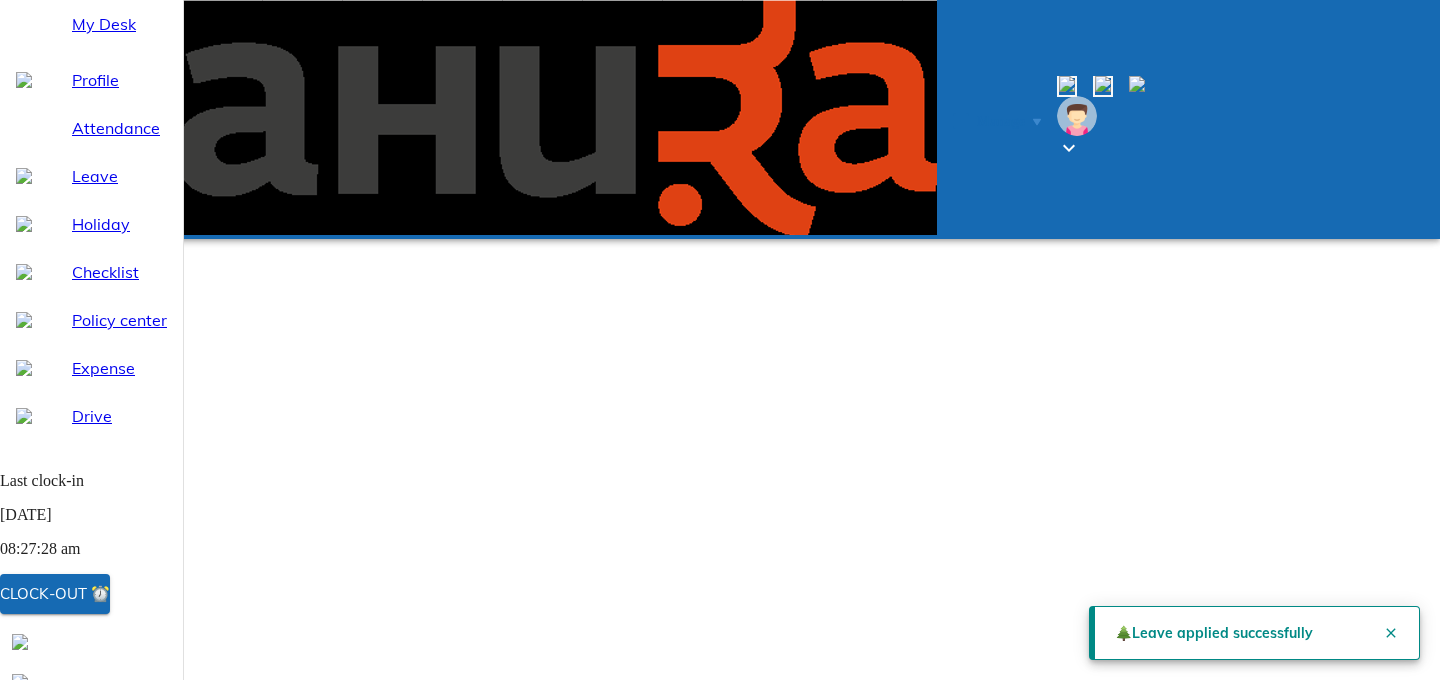select on "7" 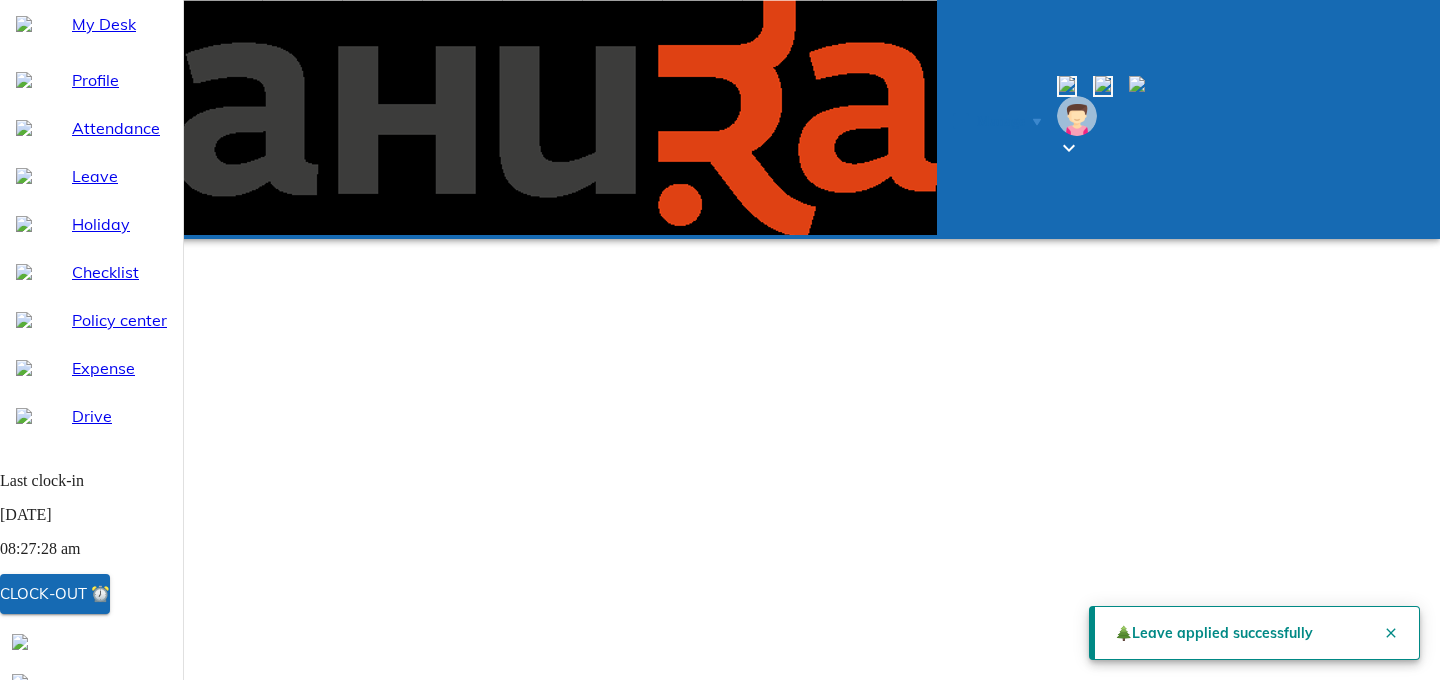 click on "Clock-in Request" at bounding box center [101, 820] 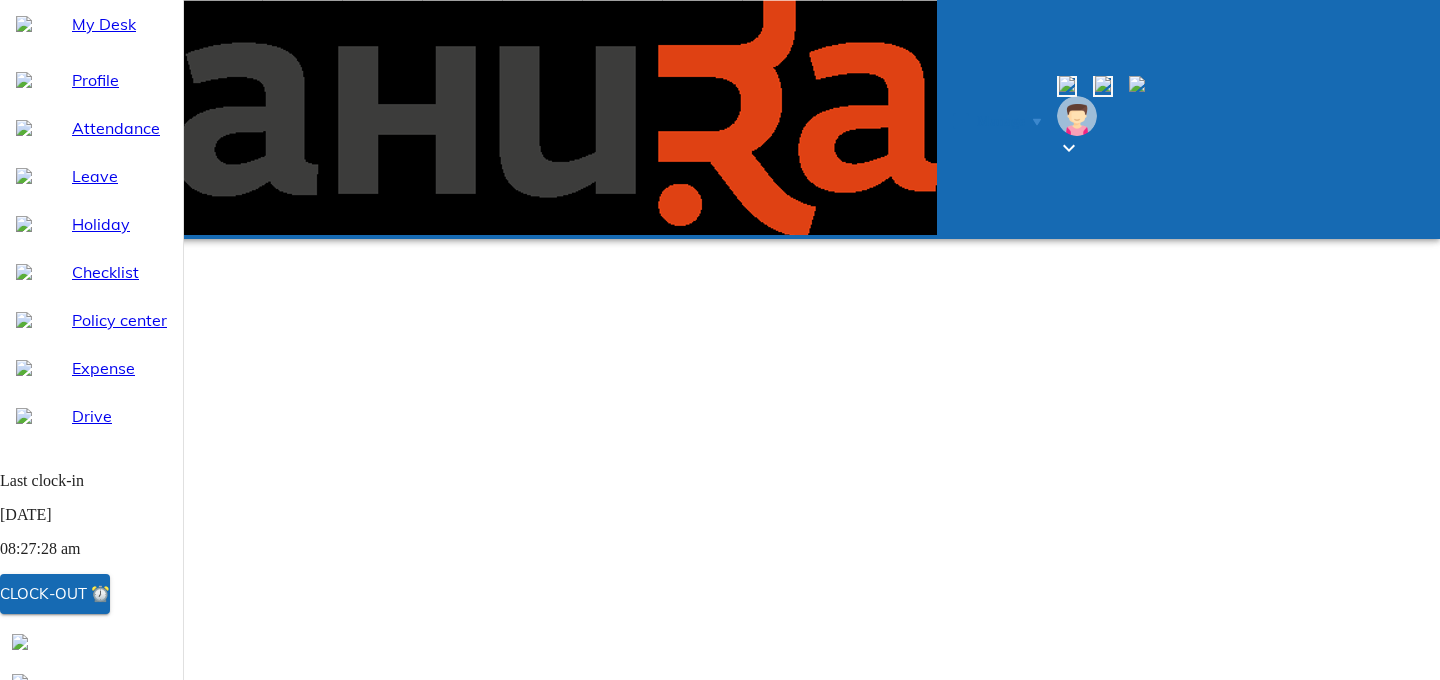 click on "Select the work request type" at bounding box center (126, 1336) 